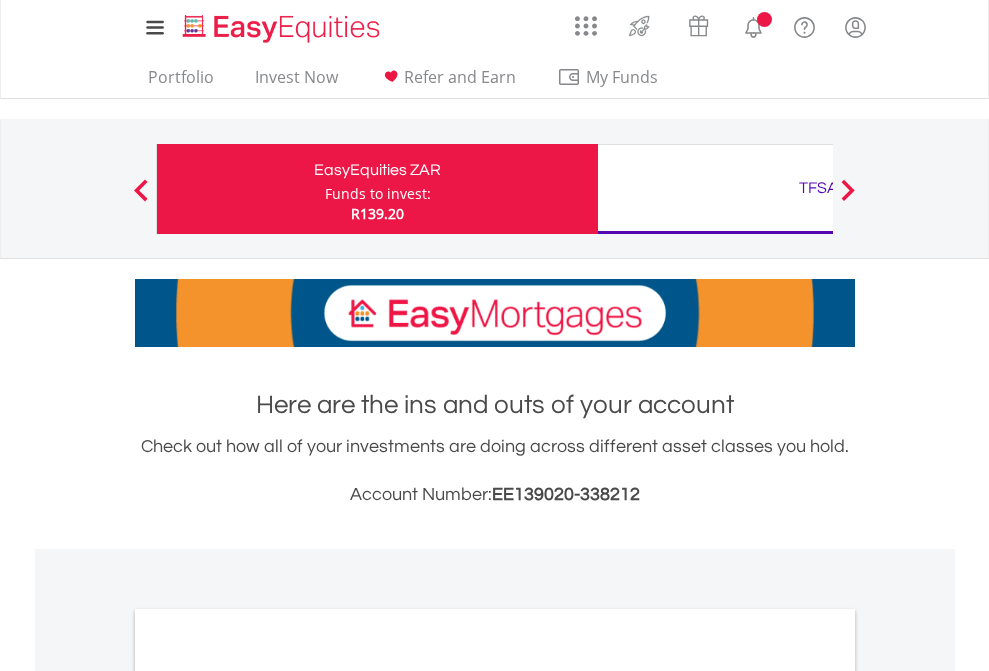 scroll, scrollTop: 0, scrollLeft: 0, axis: both 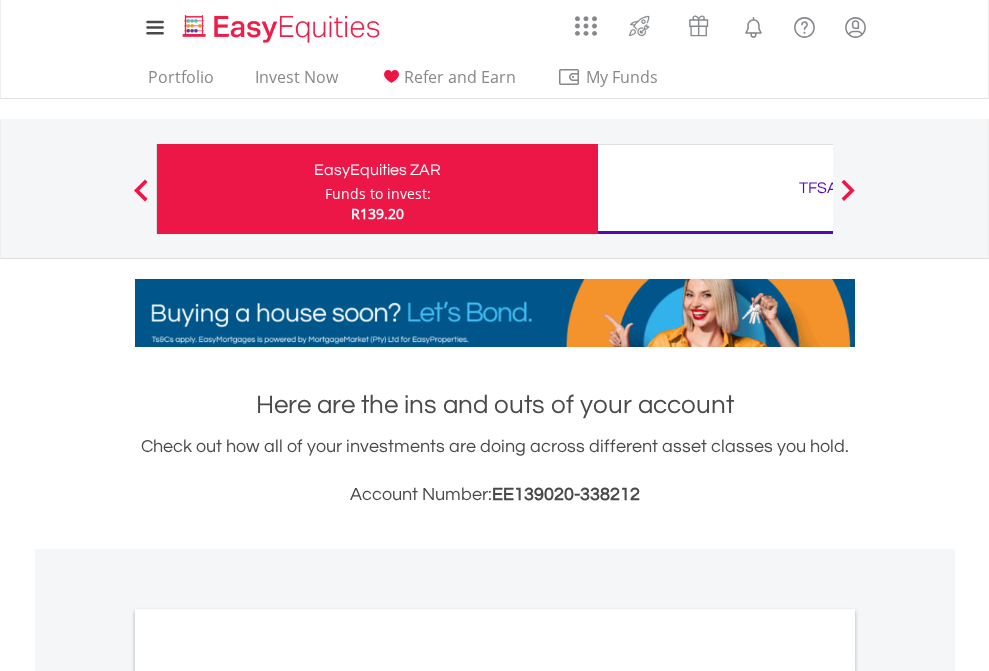 click on "Funds to invest:" at bounding box center (378, 194) 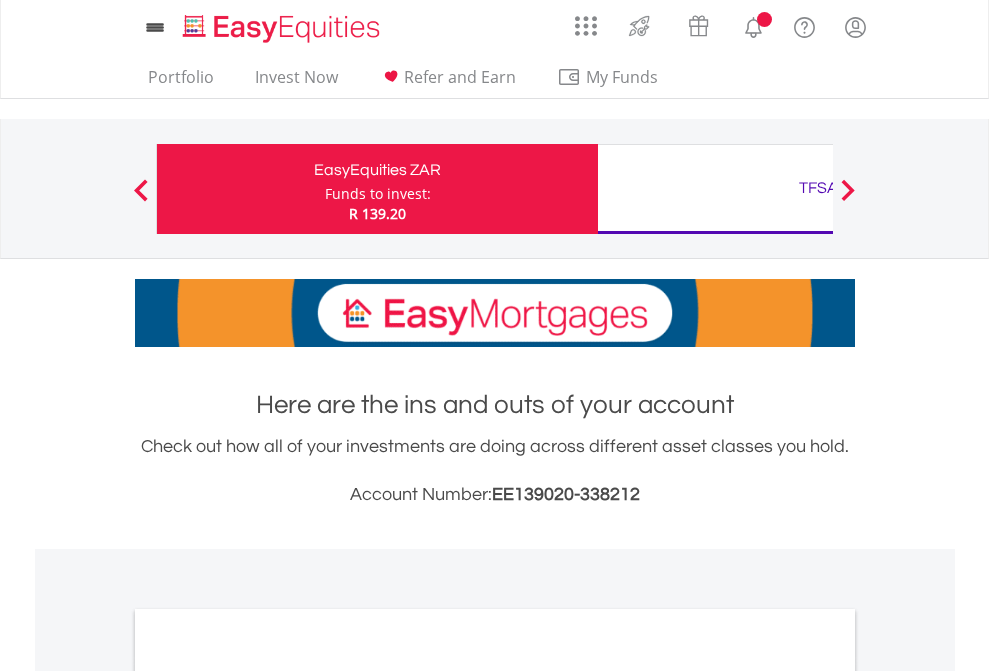 scroll, scrollTop: 0, scrollLeft: 0, axis: both 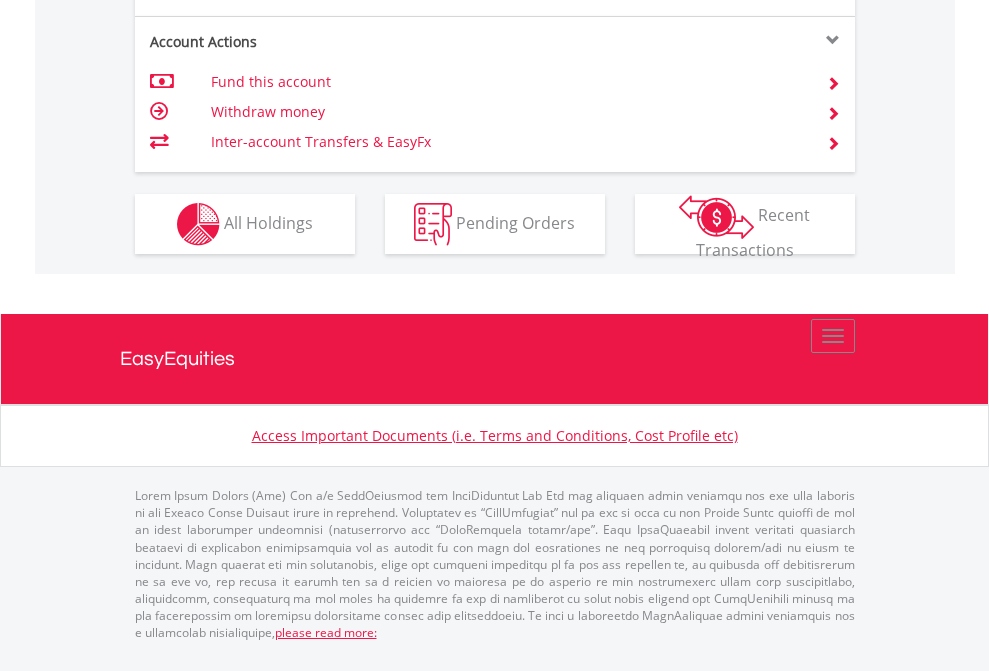 click on "Investment types" at bounding box center (706, -337) 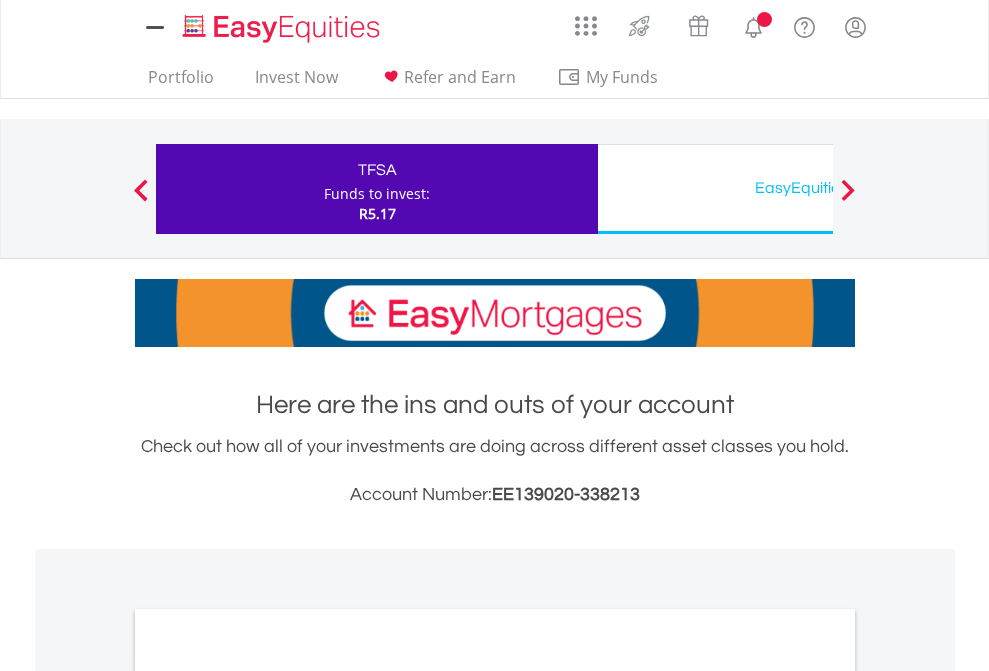 scroll, scrollTop: 0, scrollLeft: 0, axis: both 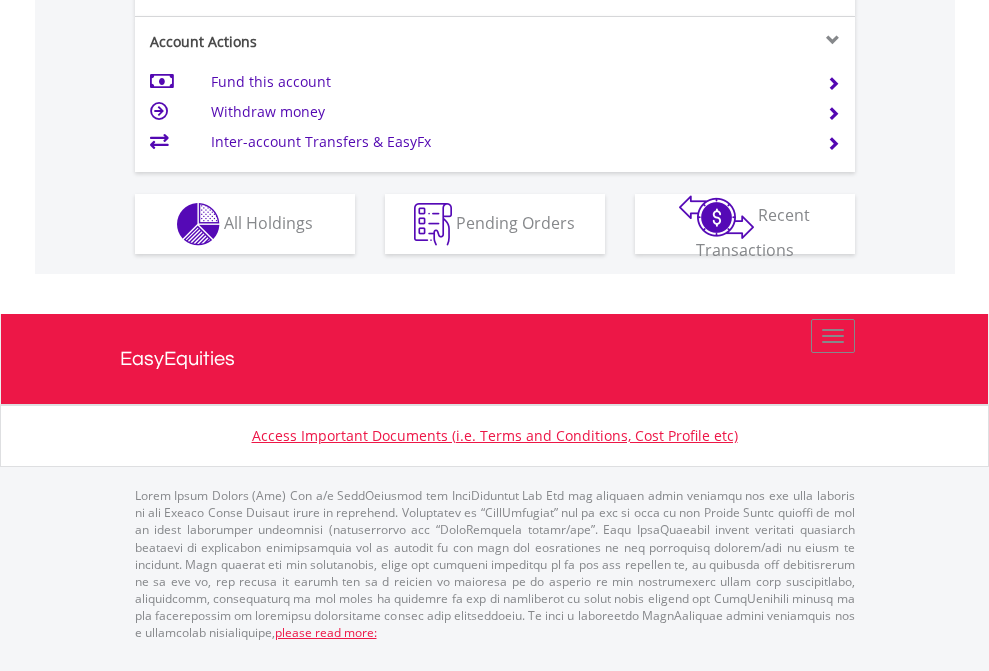 click on "Investment types" at bounding box center [706, -337] 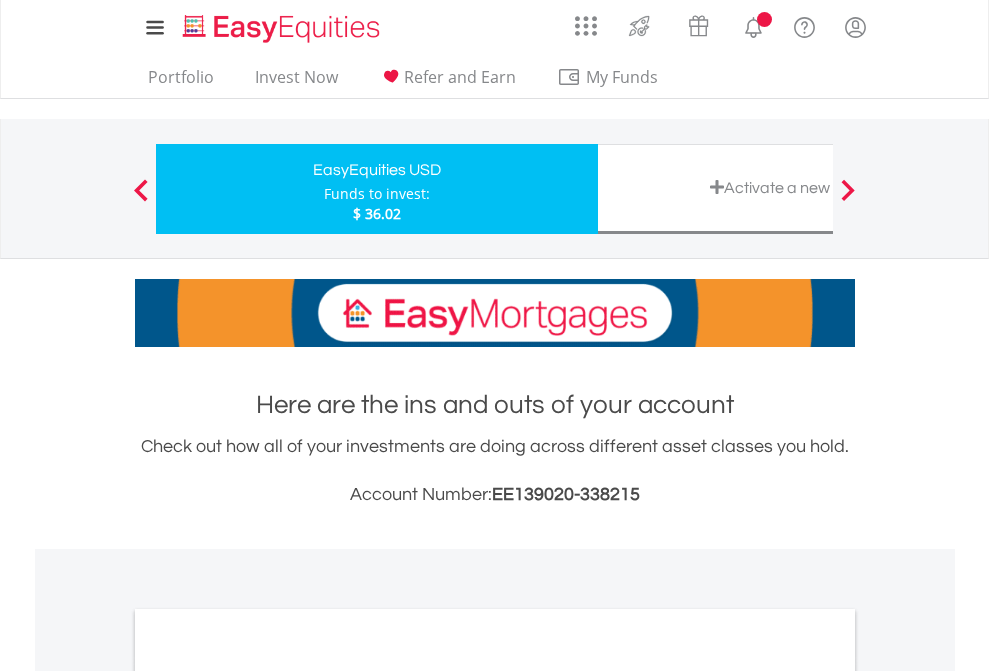 scroll, scrollTop: 0, scrollLeft: 0, axis: both 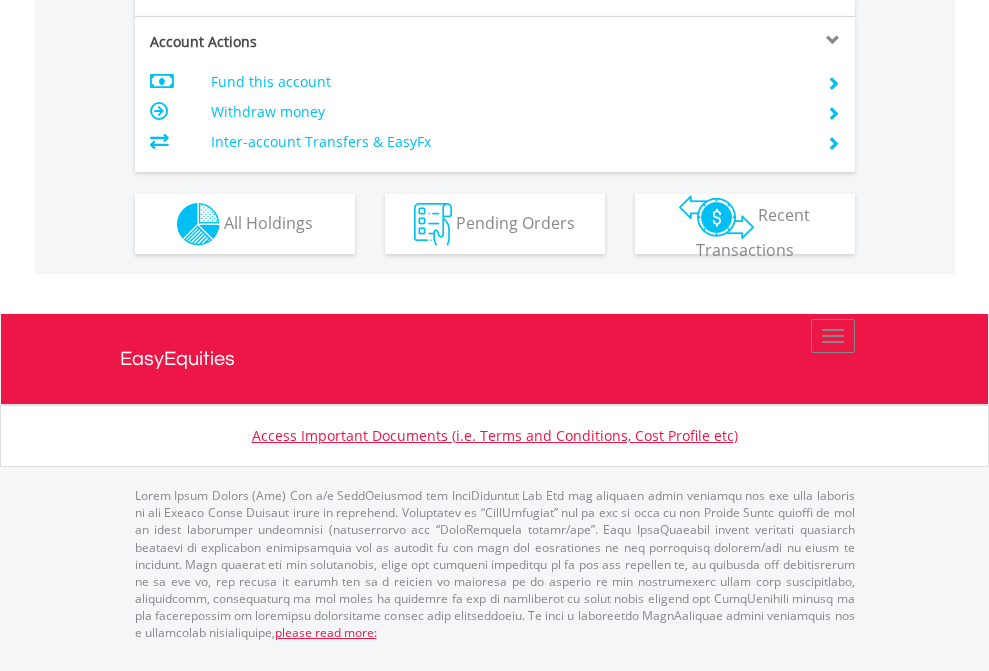 click on "Investment types" at bounding box center [706, -337] 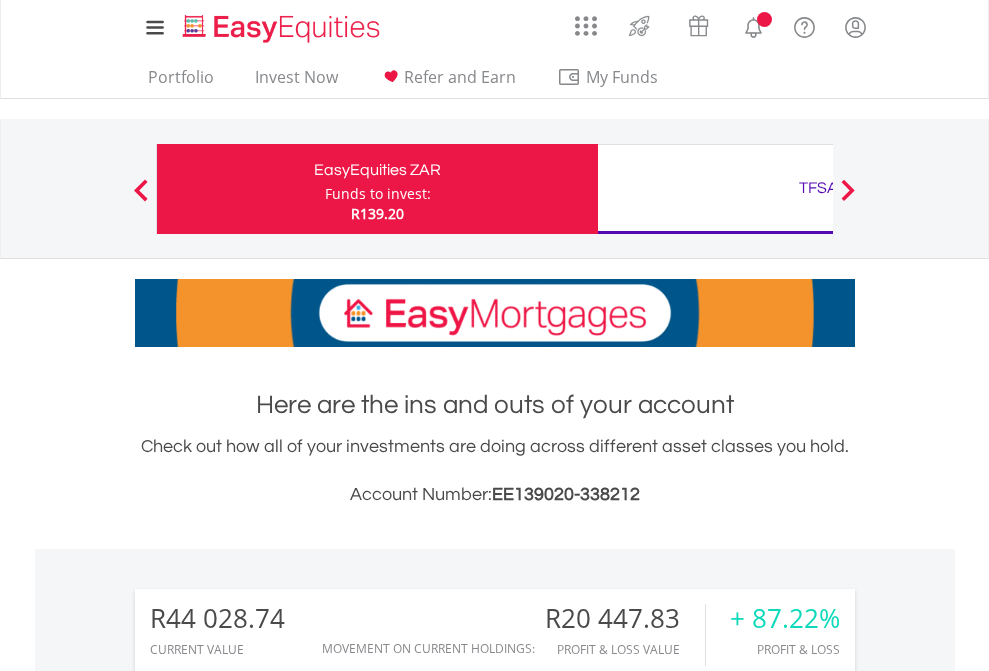 scroll, scrollTop: 1653, scrollLeft: 0, axis: vertical 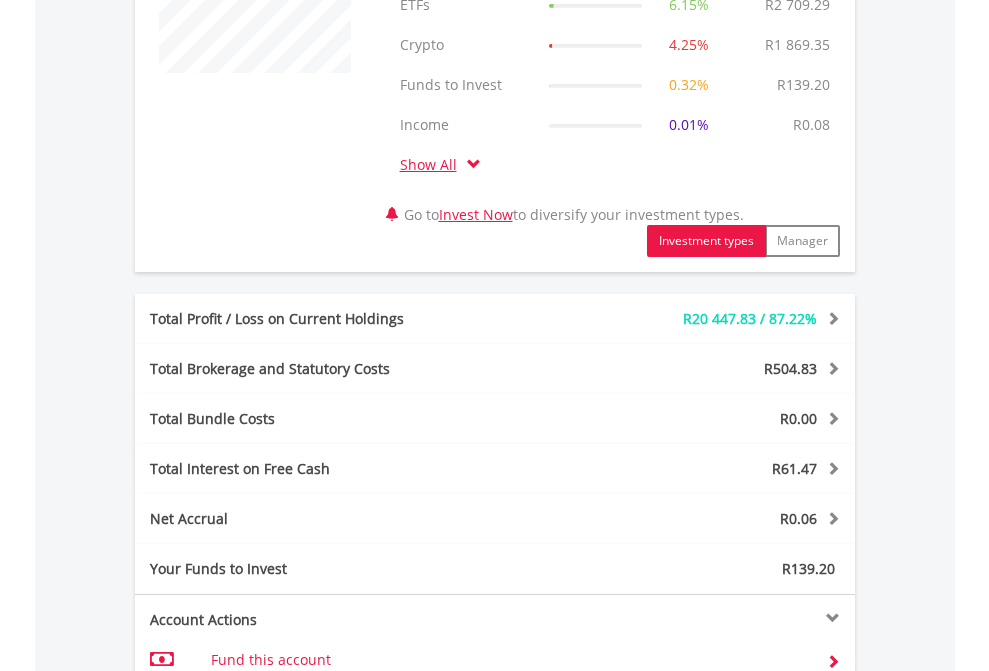 click on "All Holdings" at bounding box center (268, 800) 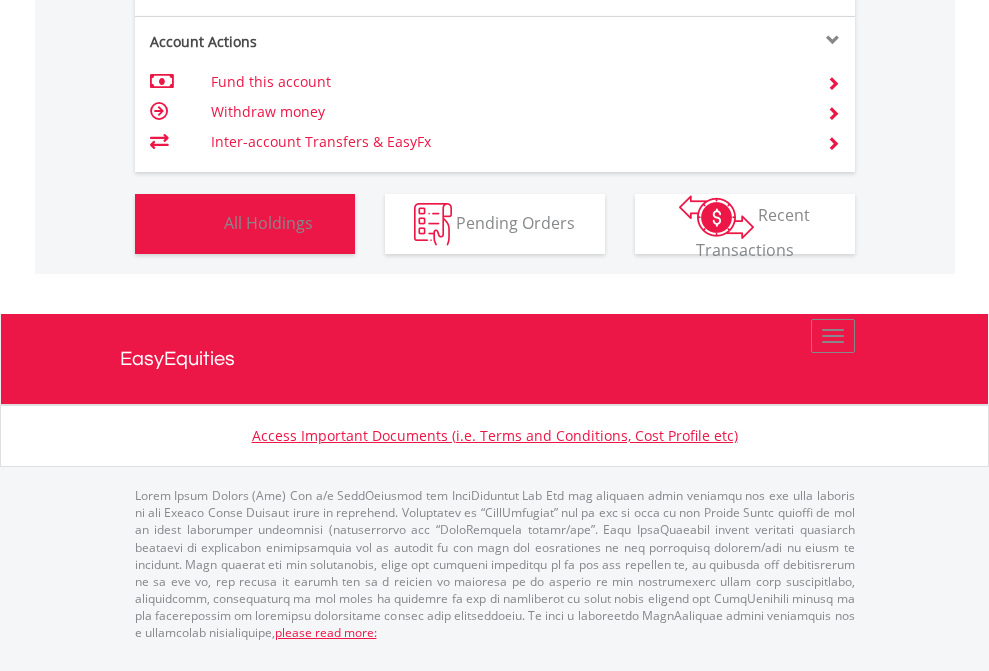 scroll, scrollTop: 999808, scrollLeft: 999687, axis: both 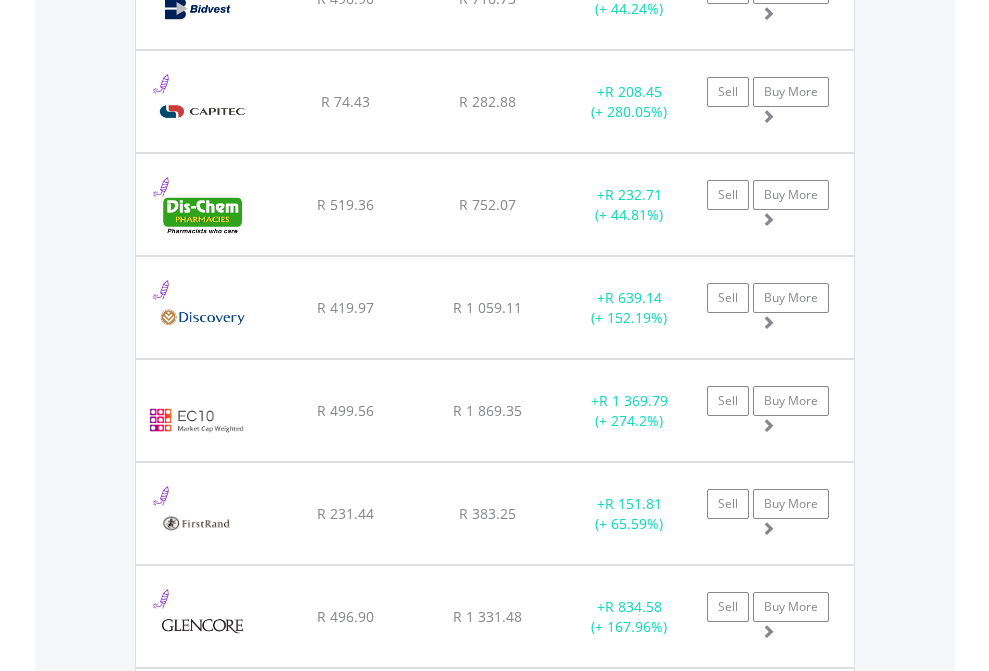 click on "TFSA" at bounding box center [818, -2196] 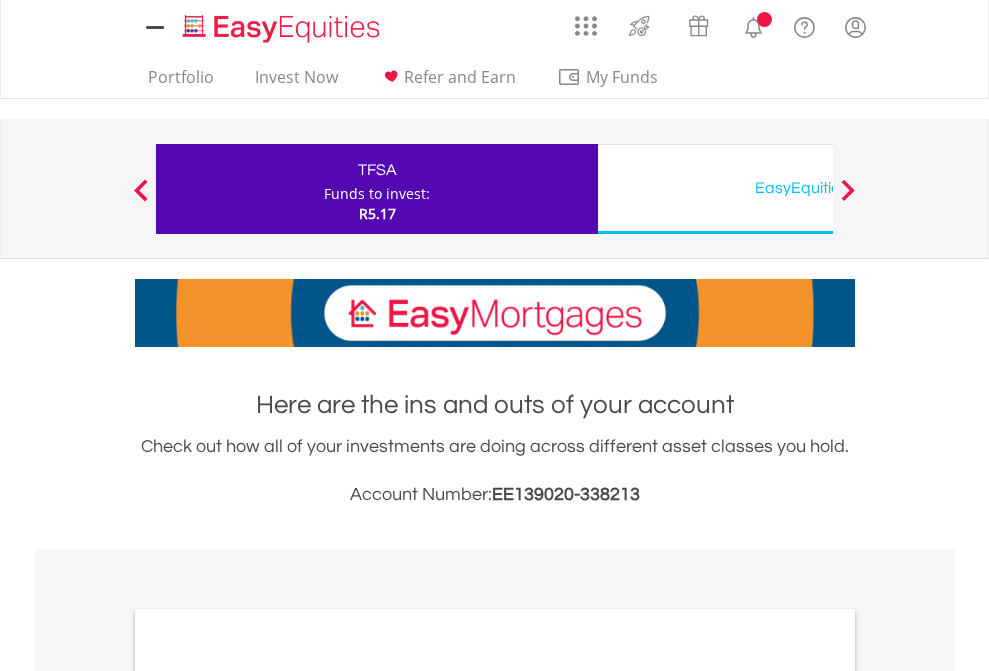 scroll, scrollTop: 1202, scrollLeft: 0, axis: vertical 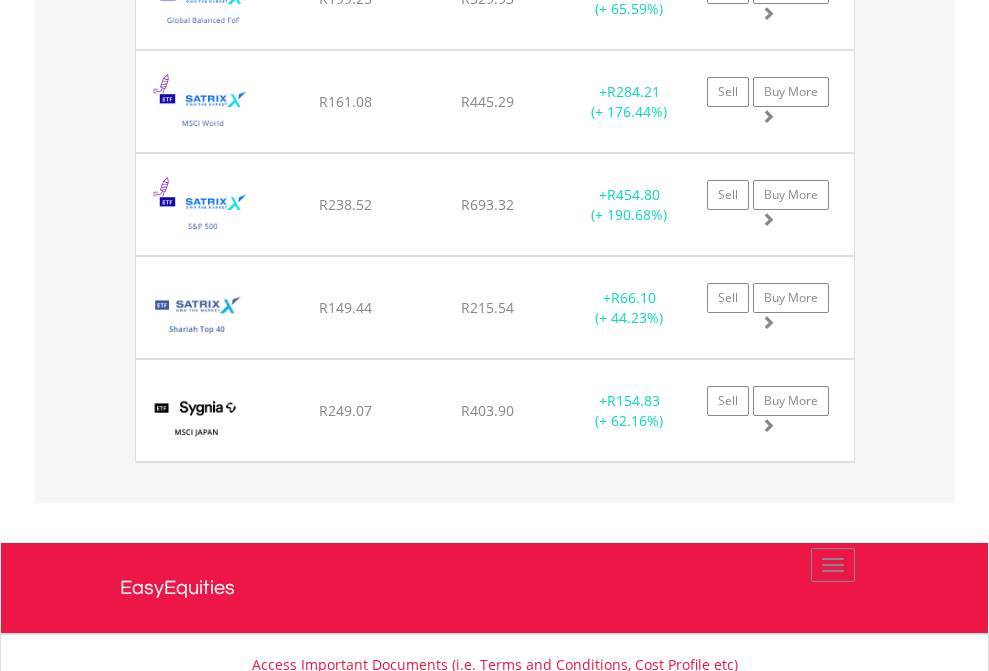 click on "EasyEquities USD" at bounding box center [818, -2036] 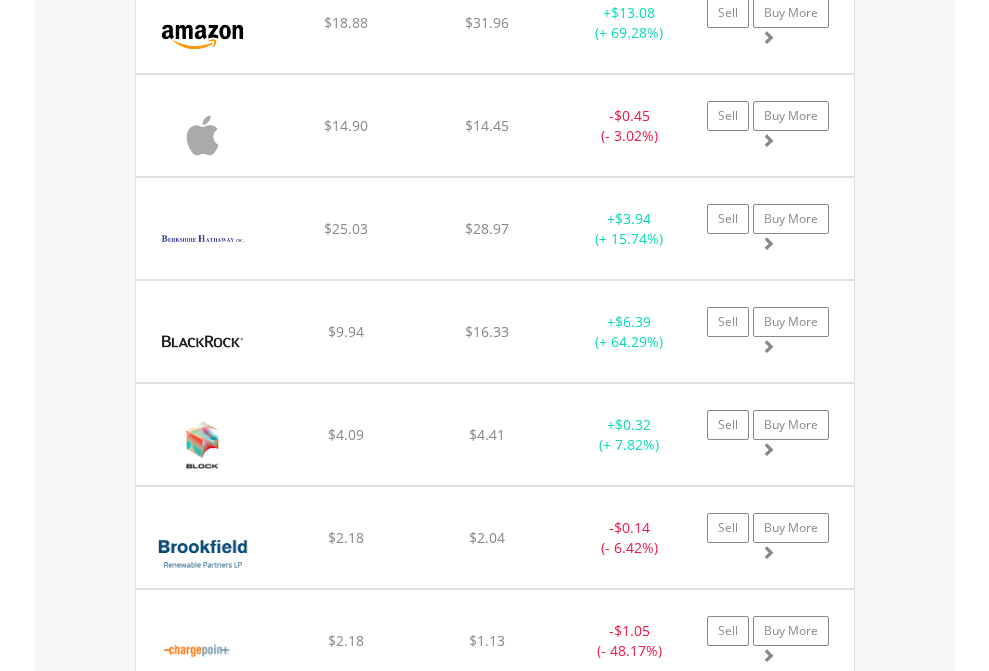 scroll, scrollTop: 2265, scrollLeft: 0, axis: vertical 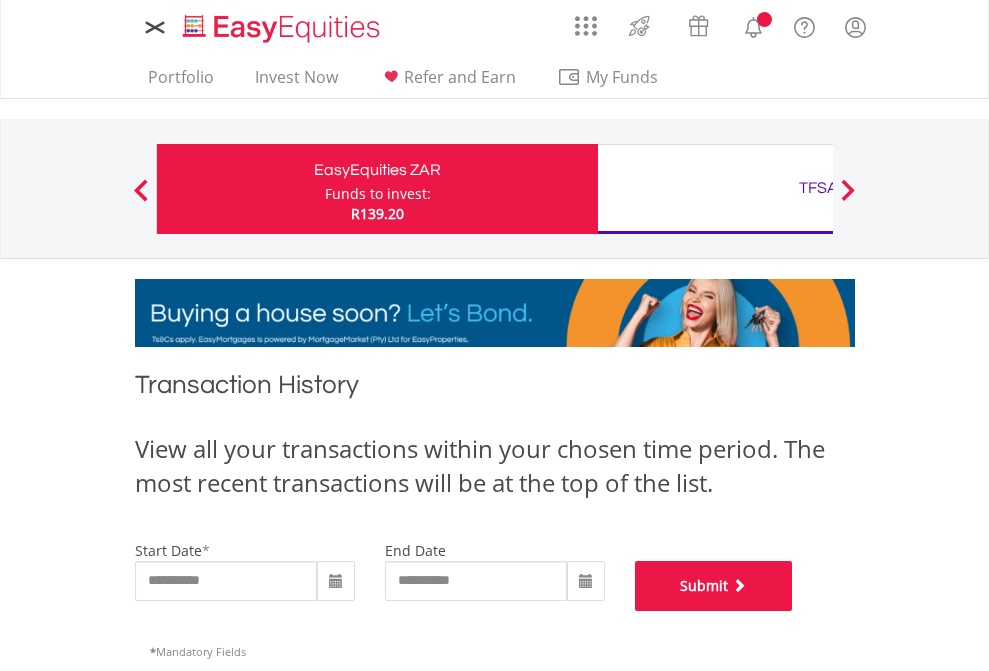 click on "Submit" at bounding box center [714, 586] 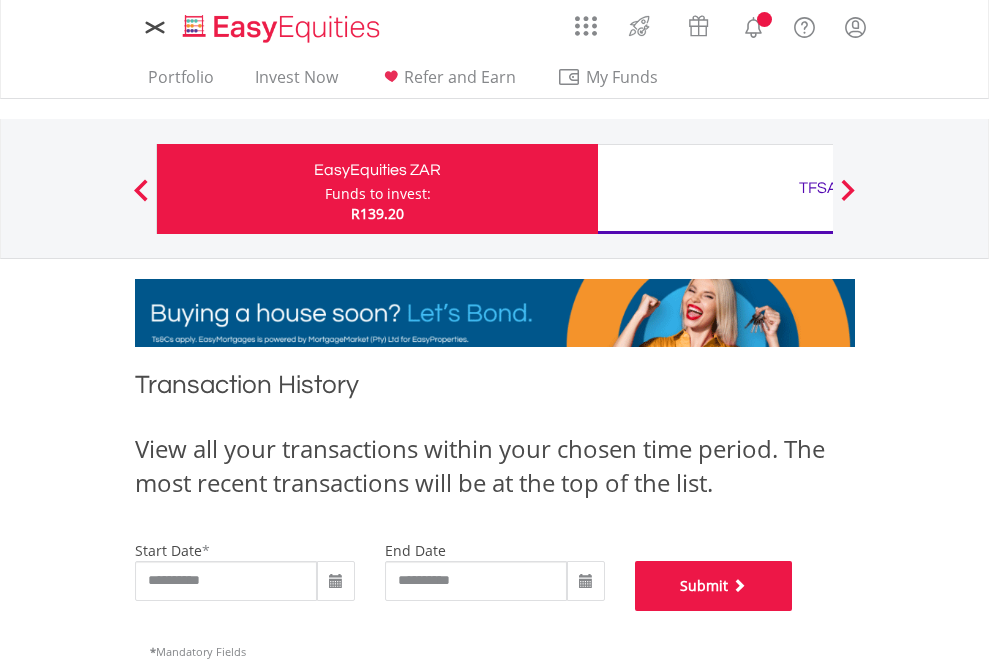 scroll, scrollTop: 811, scrollLeft: 0, axis: vertical 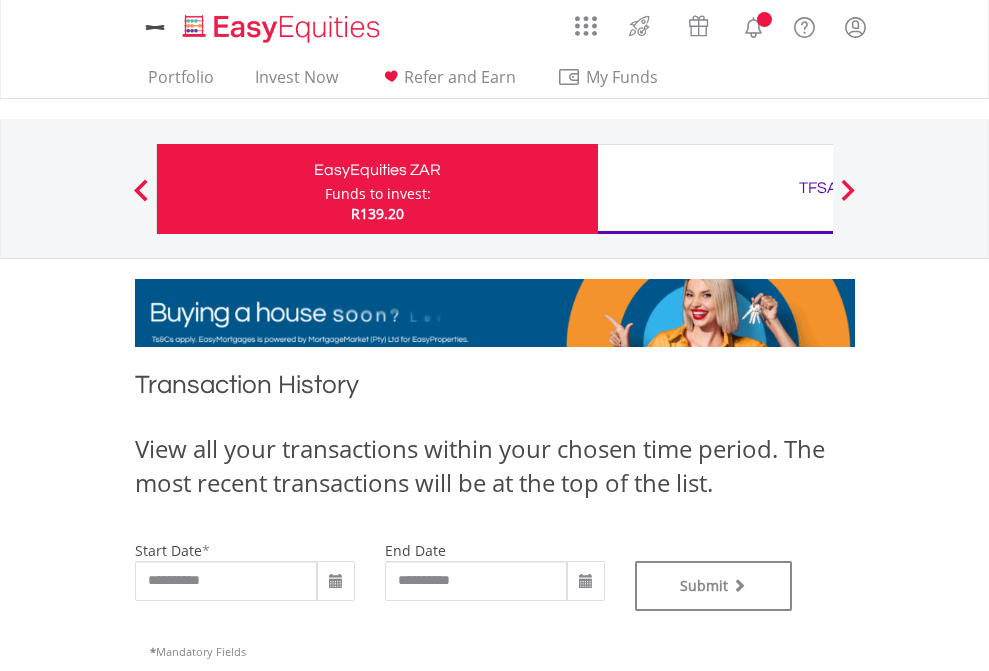 click on "TFSA" at bounding box center [818, 188] 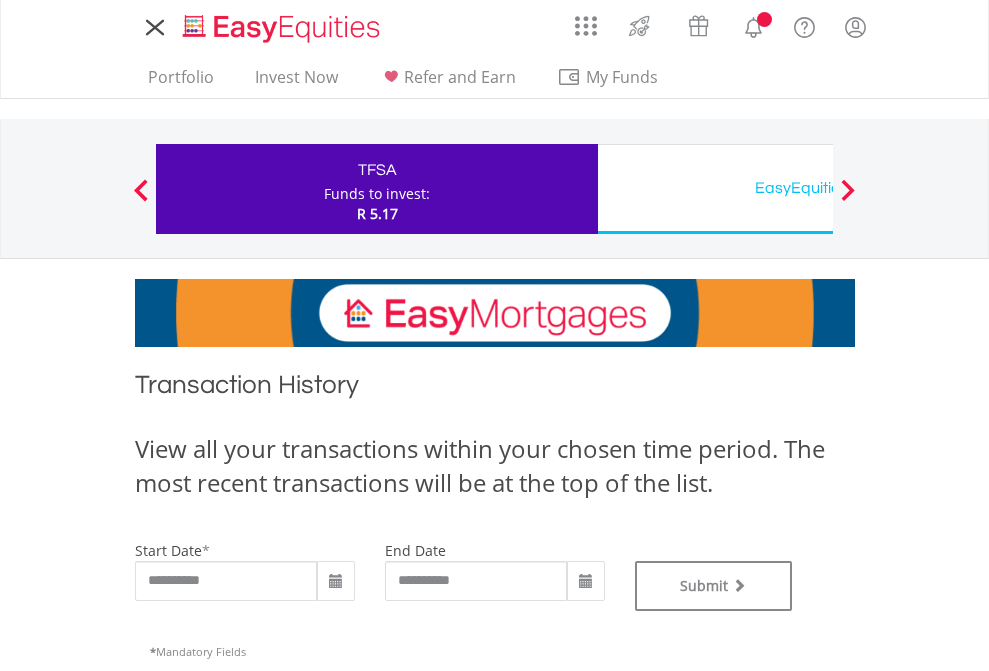 scroll, scrollTop: 0, scrollLeft: 0, axis: both 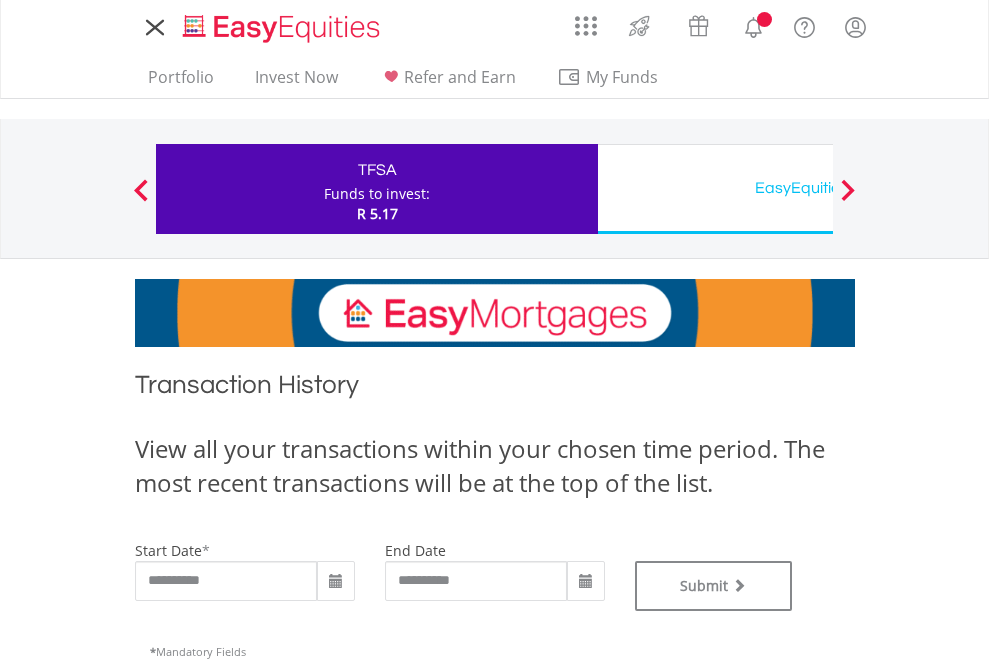 type on "**********" 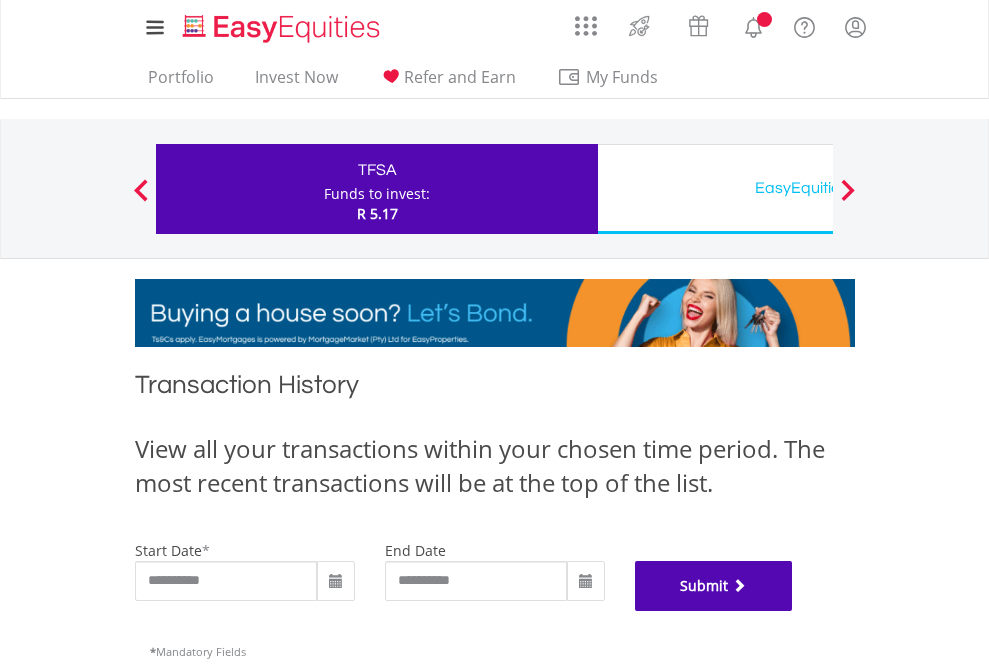 click on "Submit" at bounding box center [714, 586] 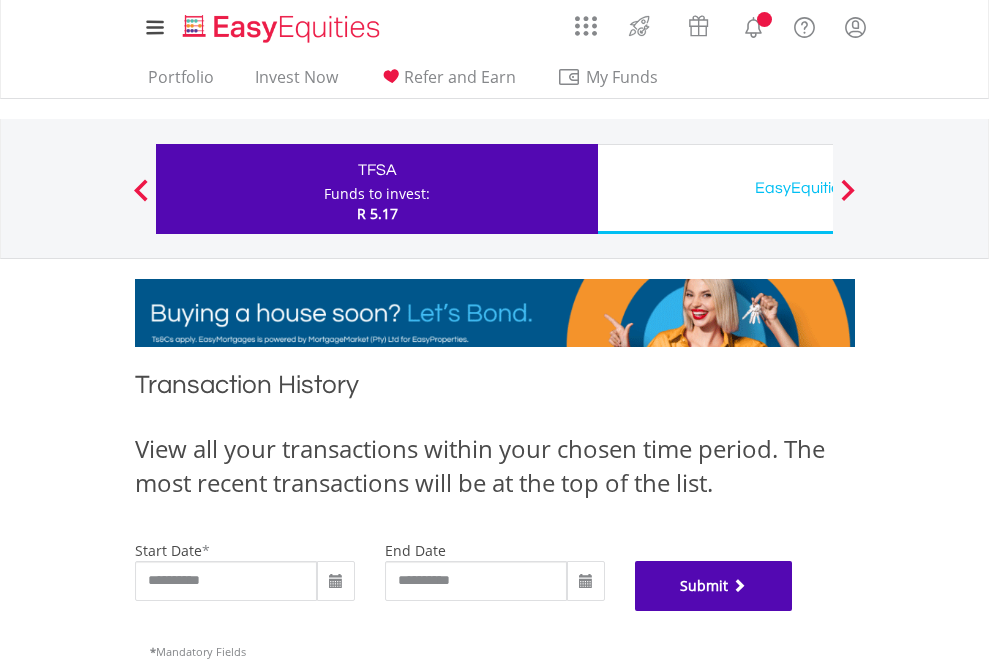 scroll, scrollTop: 811, scrollLeft: 0, axis: vertical 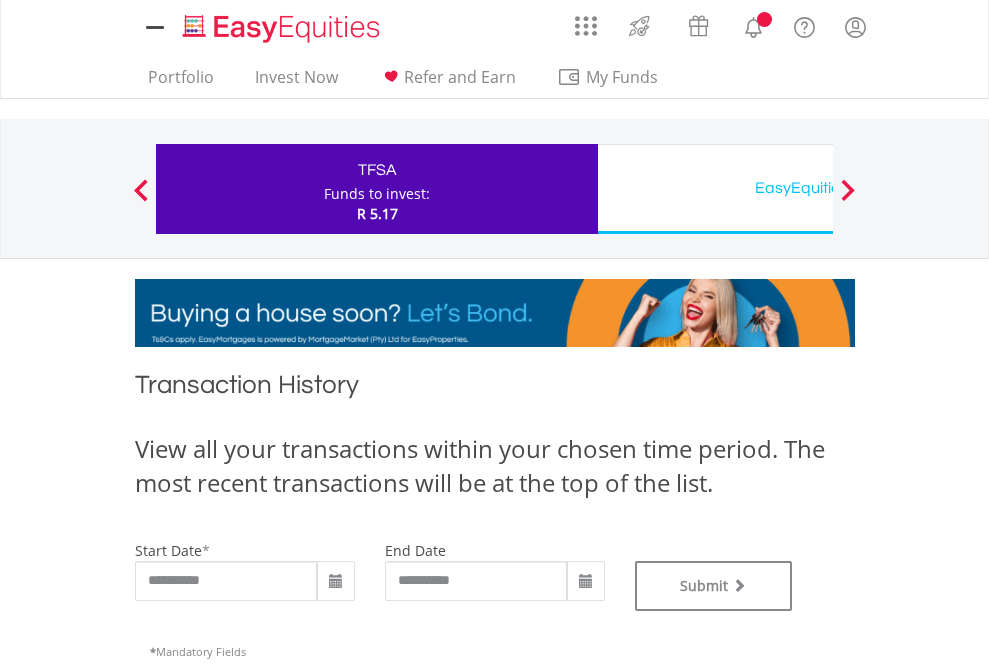 click on "EasyEquities USD" at bounding box center (818, 188) 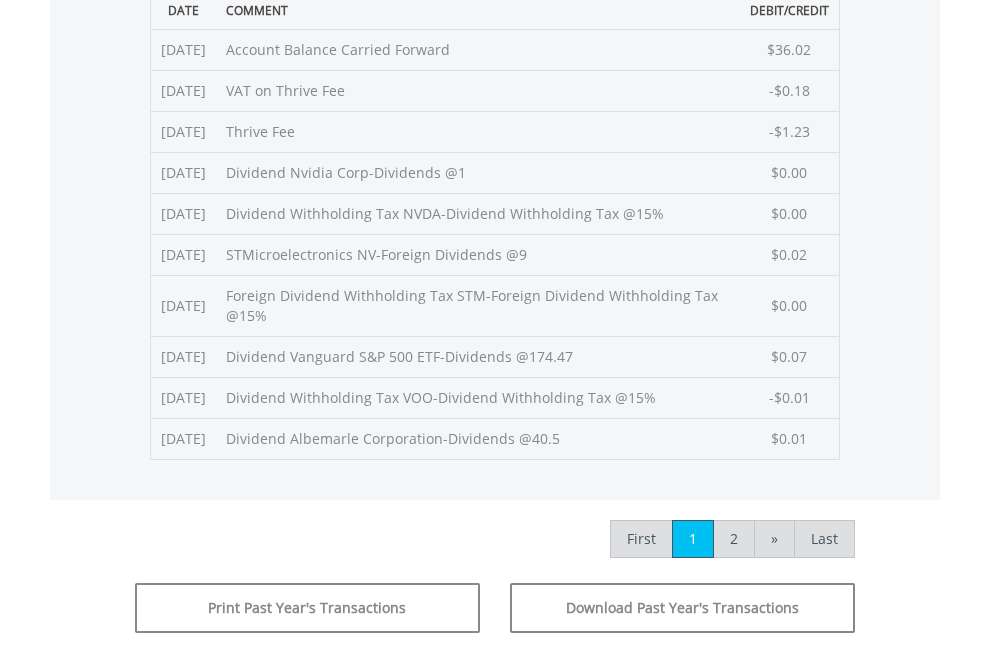 click on "Submit" at bounding box center (714, -225) 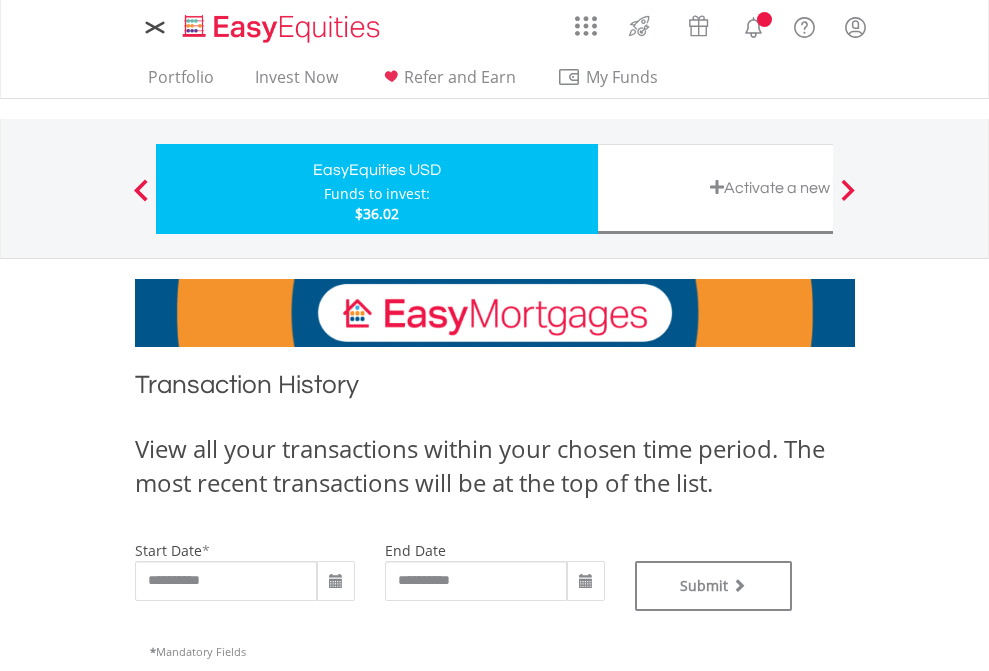 scroll, scrollTop: 0, scrollLeft: 0, axis: both 